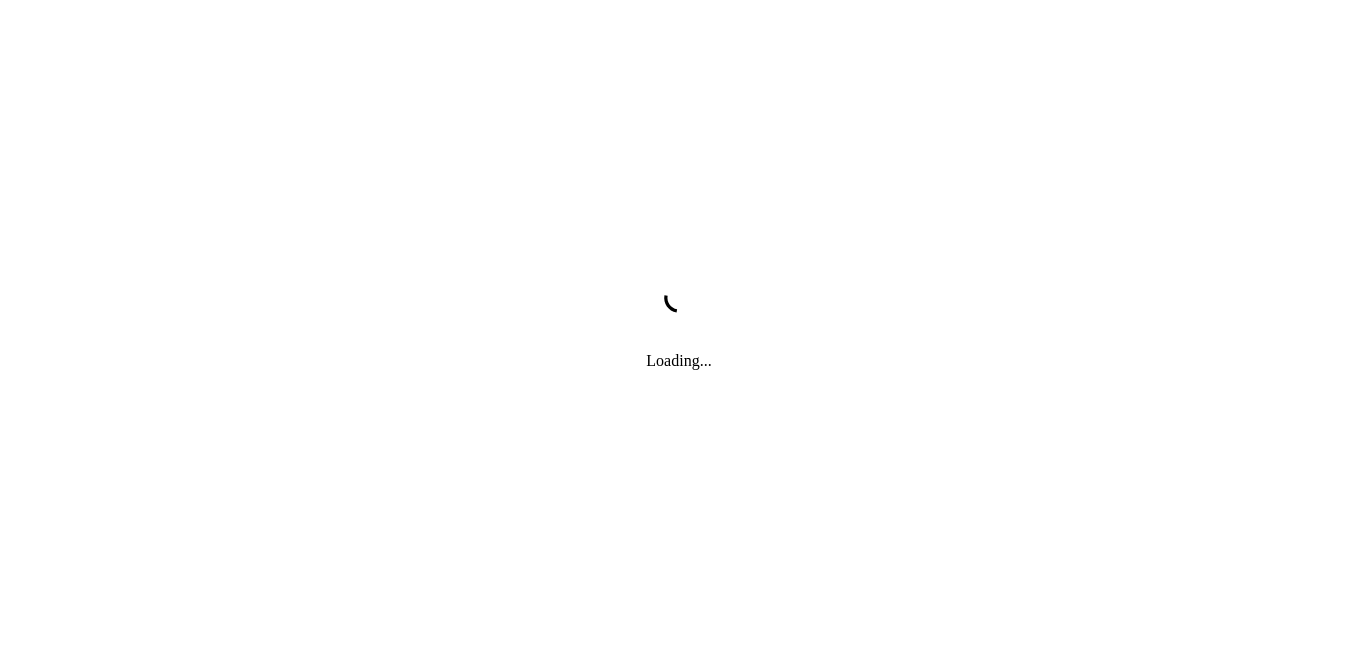 scroll, scrollTop: 0, scrollLeft: 0, axis: both 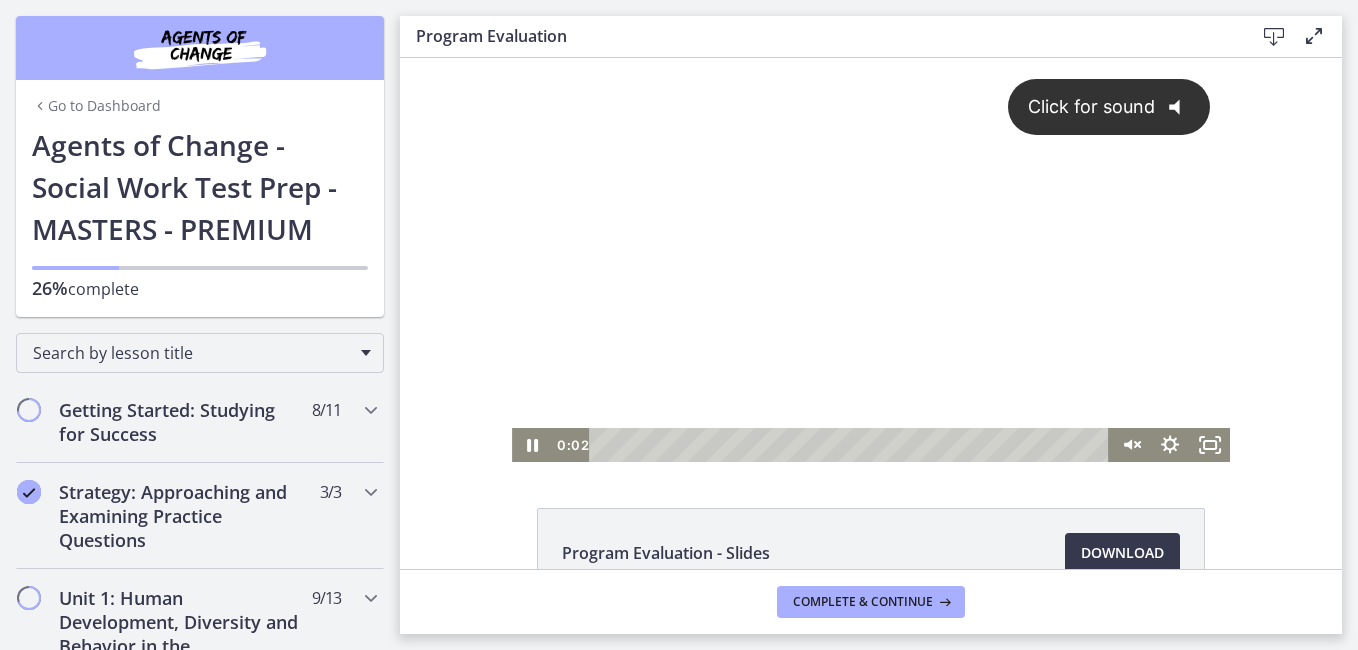 click on "Click for sound
@keyframes VOLUME_SMALL_WAVE_FLASH {
0% { opacity: 0; }
33% { opacity: 1; }
66% { opacity: 1; }
100% { opacity: 0; }
}
@keyframes VOLUME_LARGE_WAVE_FLASH {
0% { opacity: 0; }
33% { opacity: 1; }
66% { opacity: 1; }
100% { opacity: 0; }
}
.volume__small-wave {
animation: VOLUME_SMALL_WAVE_FLASH 2s infinite;
opacity: 0;
}
.volume__large-wave {
animation: VOLUME_LARGE_WAVE_FLASH 2s infinite .3s;
opacity: 0;
}" at bounding box center (871, 243) 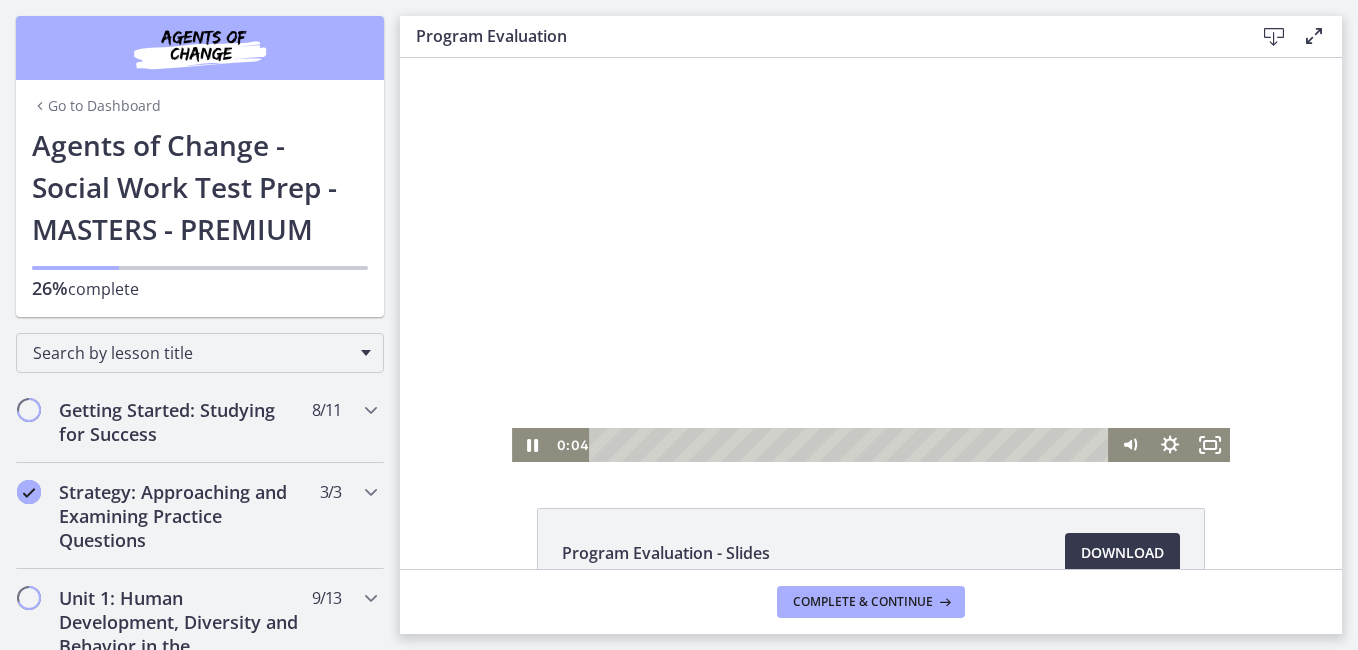 click at bounding box center (871, 260) 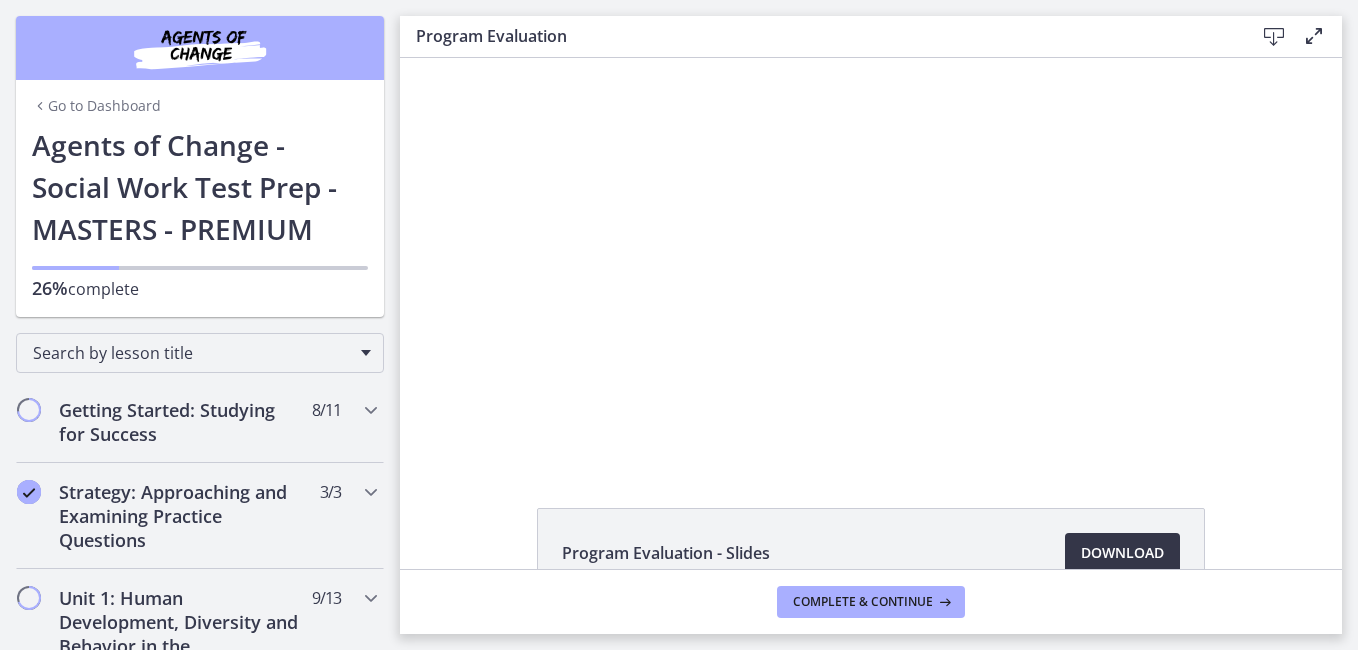 click on "Download
Opens in a new window" at bounding box center (1122, 553) 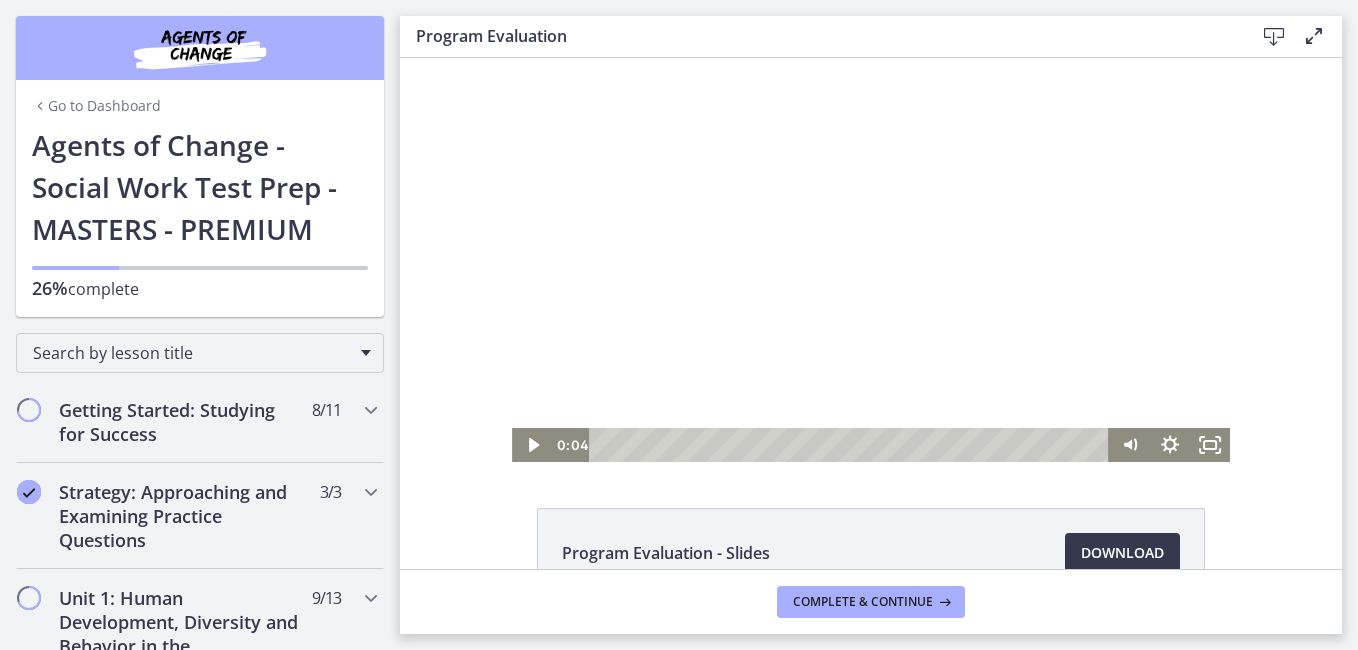 click at bounding box center (871, 260) 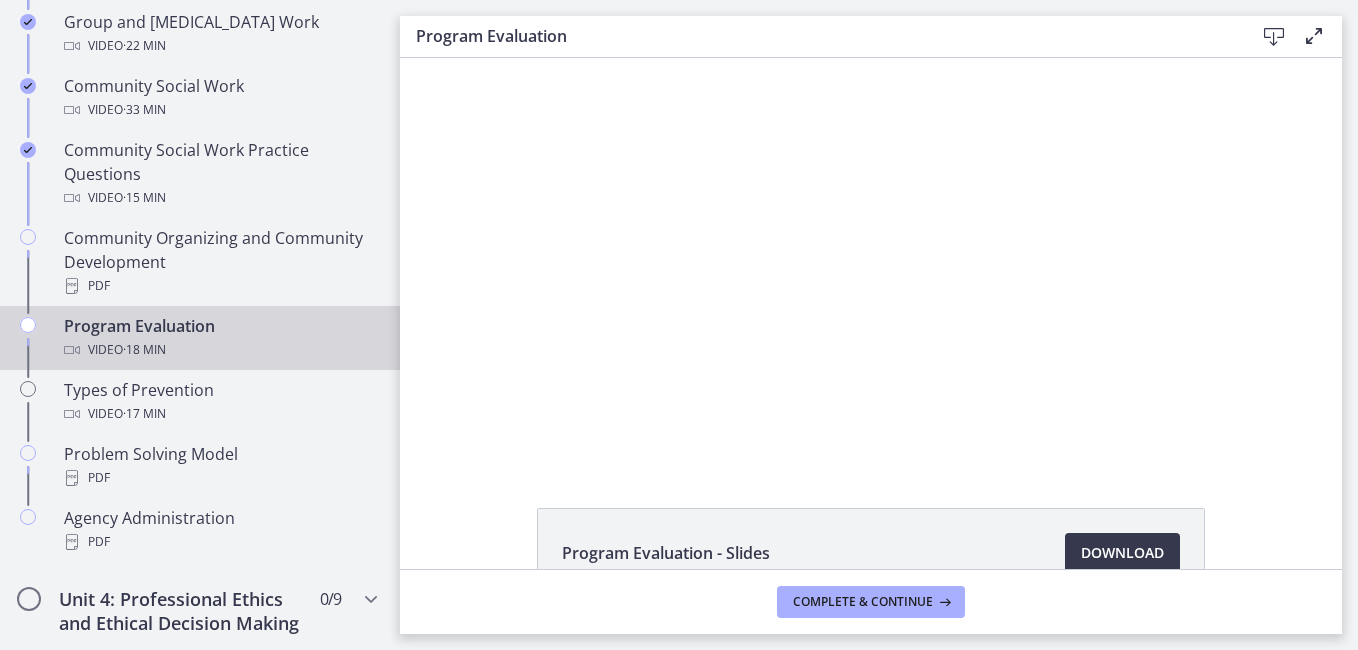 scroll, scrollTop: 1087, scrollLeft: 0, axis: vertical 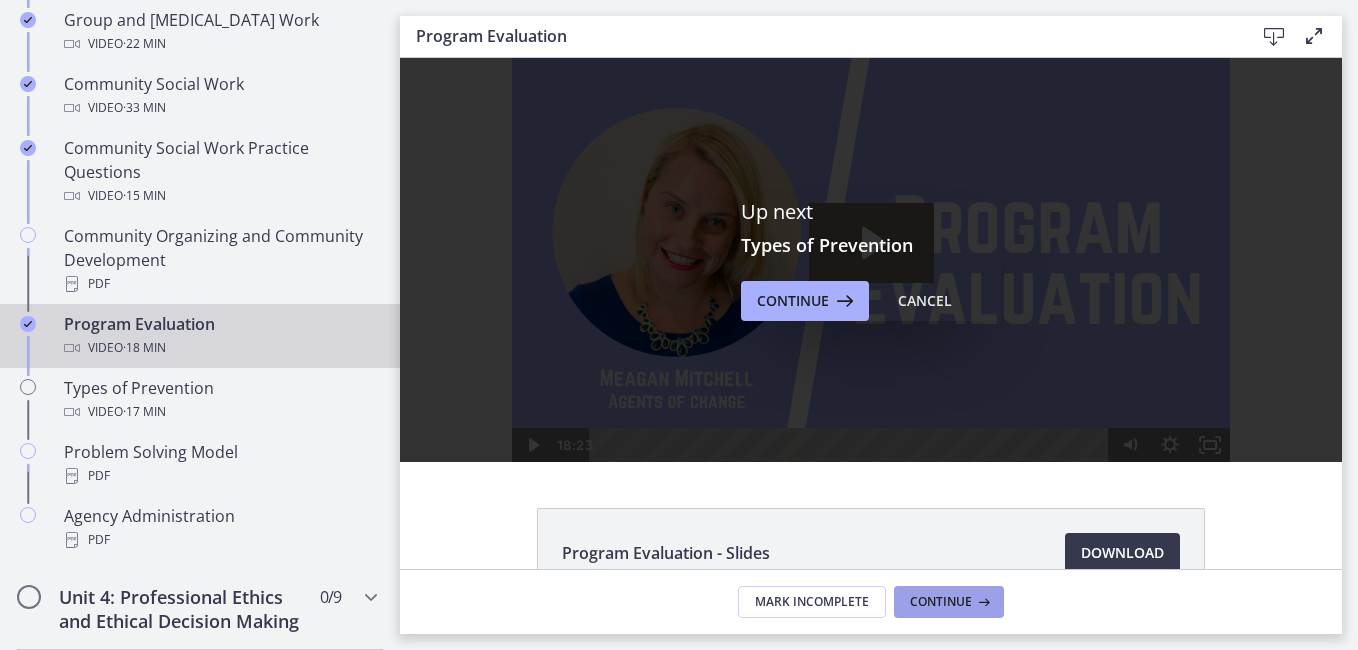 click on "Continue" at bounding box center [949, 602] 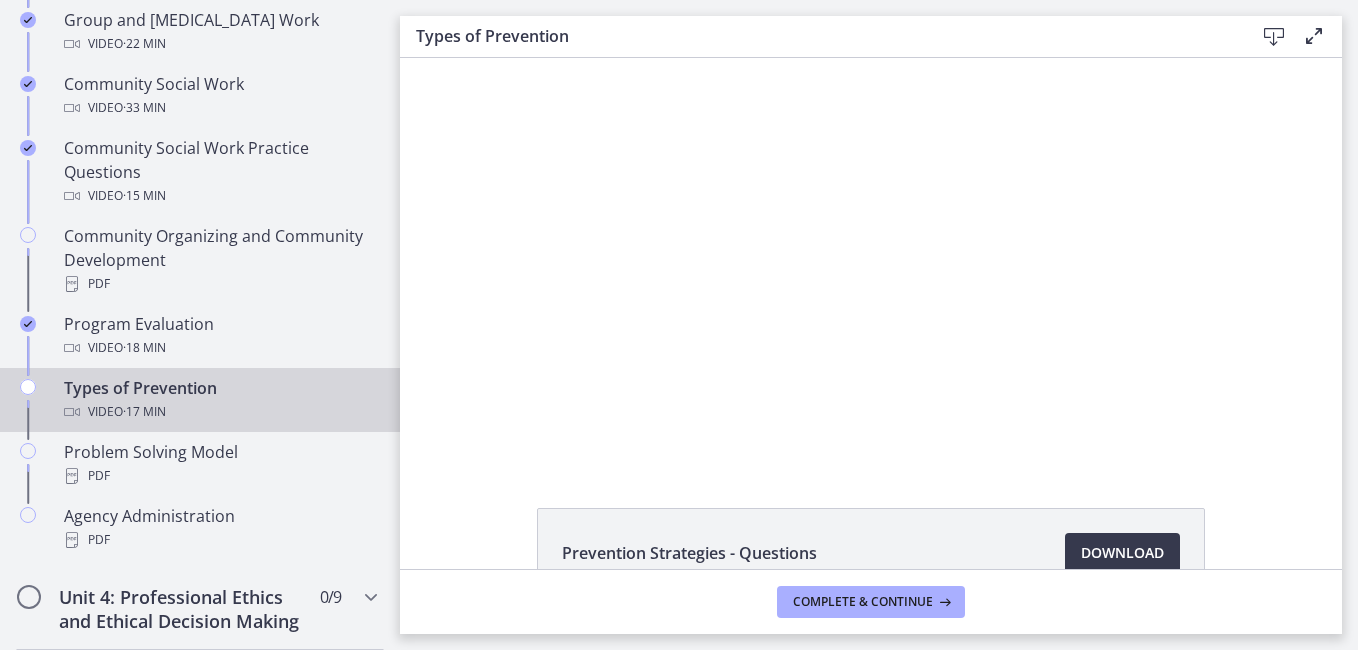 scroll, scrollTop: 0, scrollLeft: 0, axis: both 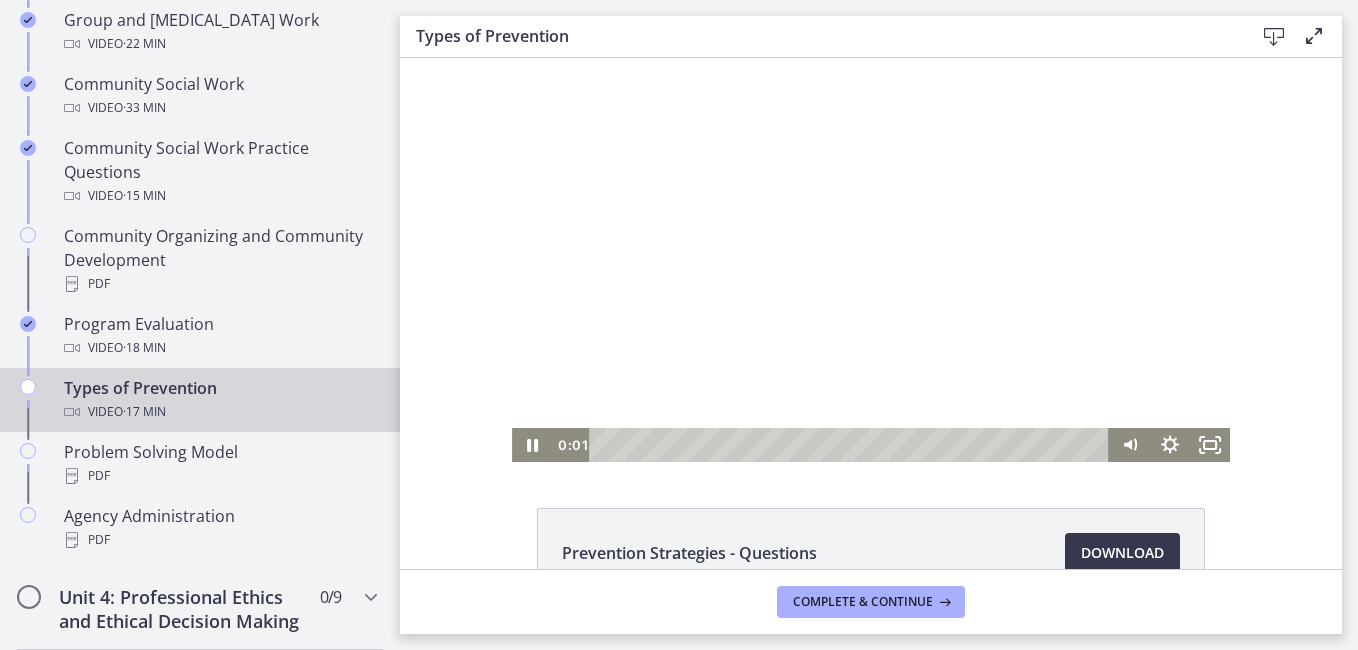 click at bounding box center [871, 260] 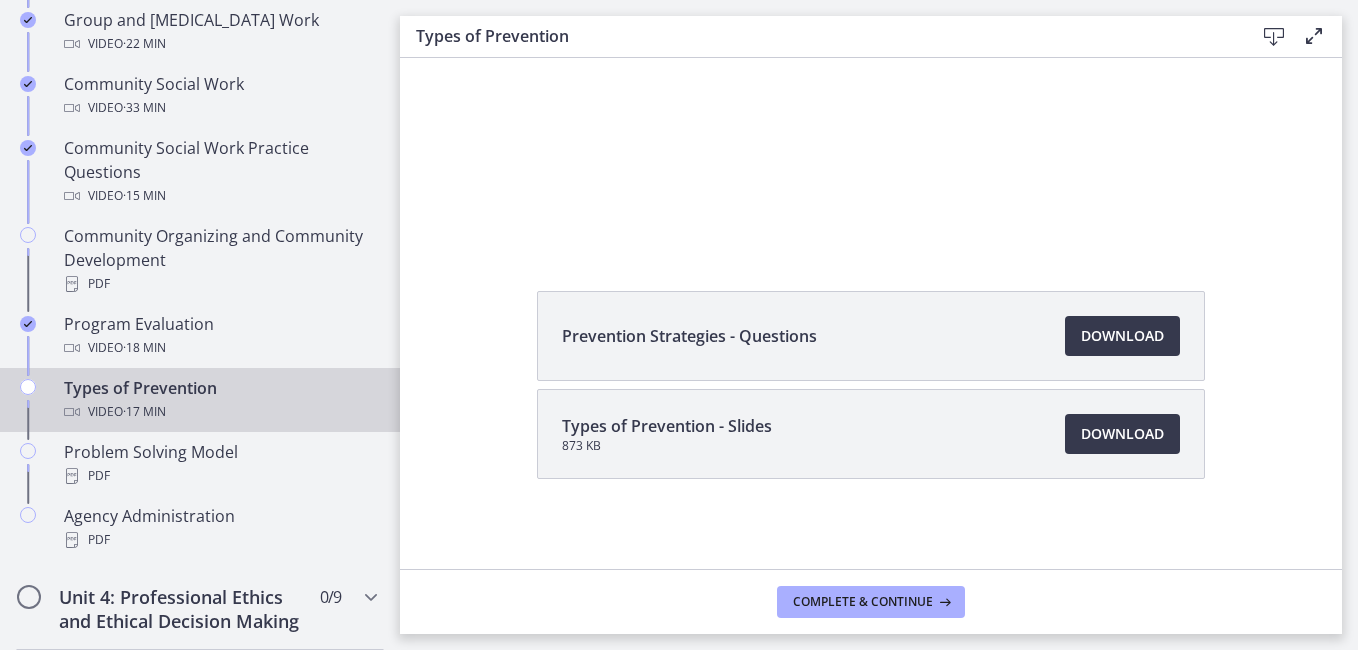 scroll, scrollTop: 223, scrollLeft: 0, axis: vertical 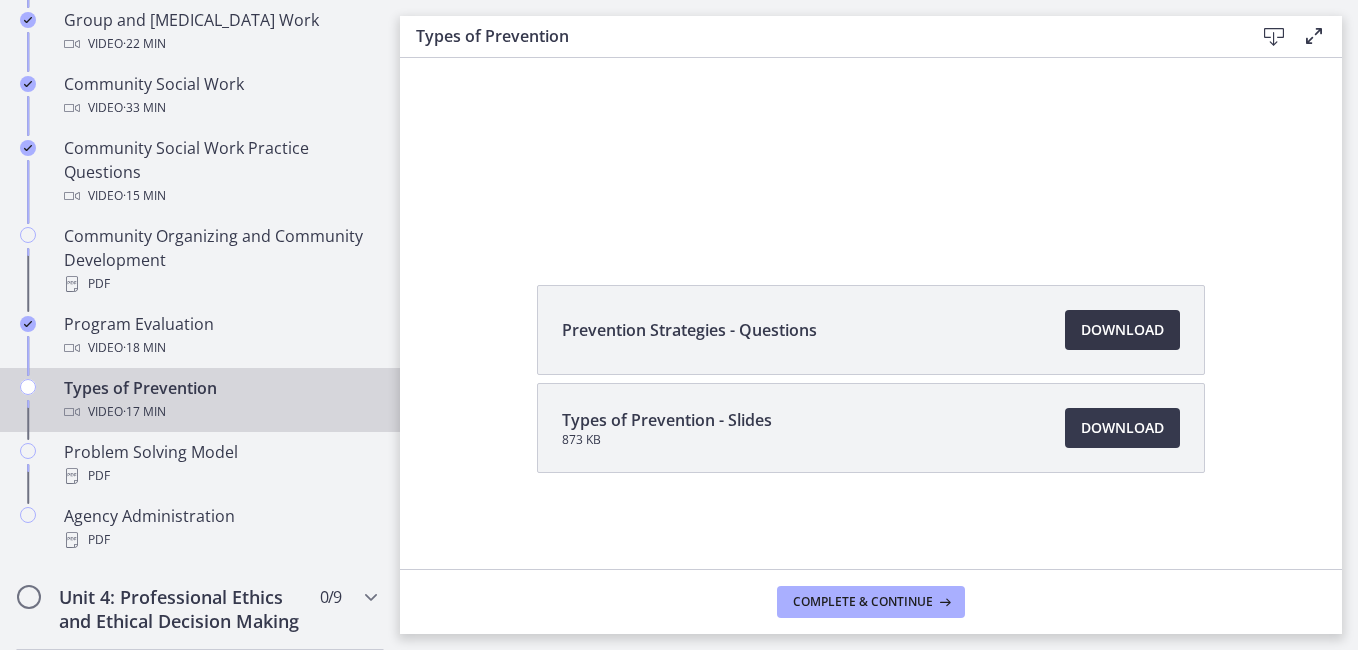 click on "Download
Opens in a new window" at bounding box center [1122, 330] 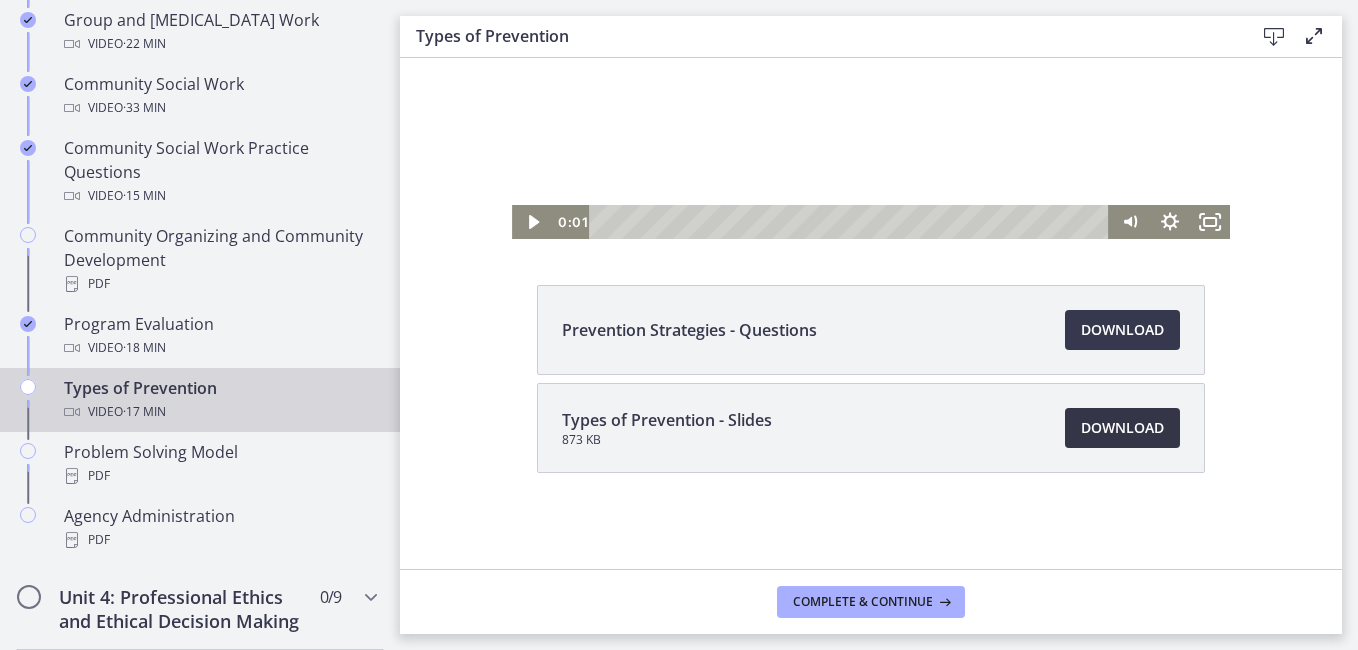 click on "Download
Opens in a new window" at bounding box center [1122, 428] 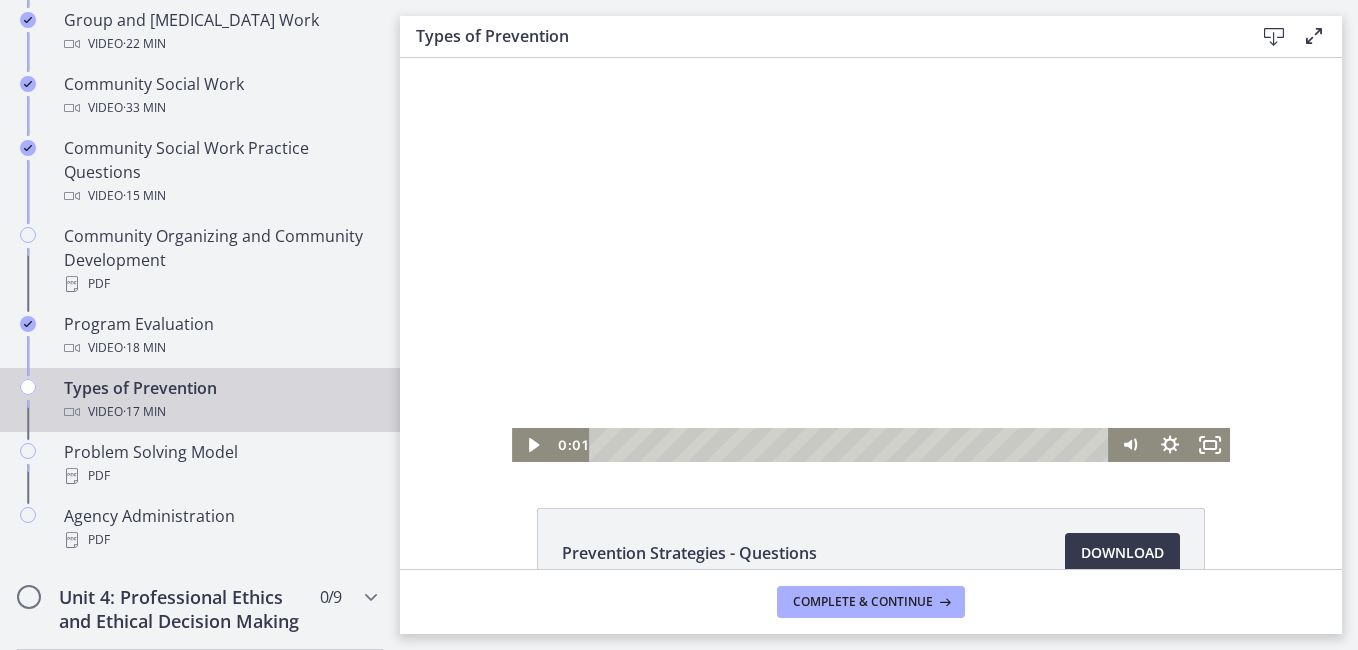 click at bounding box center [871, 260] 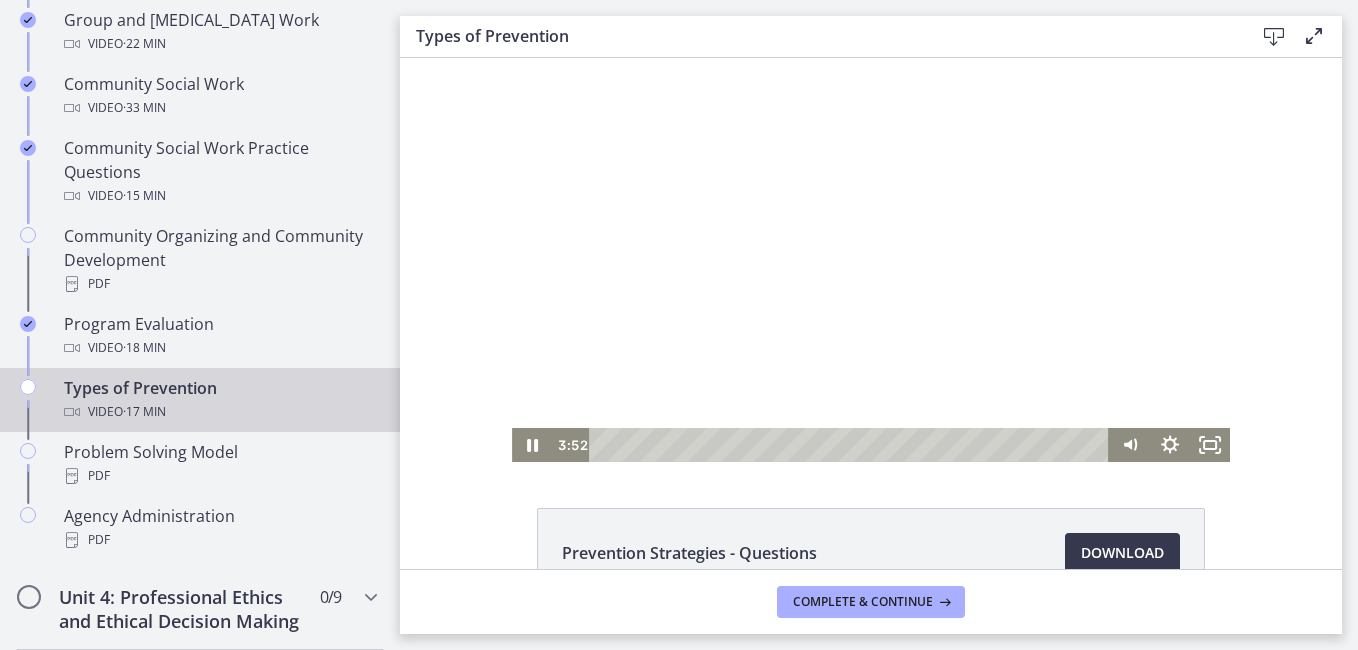 click at bounding box center [871, 260] 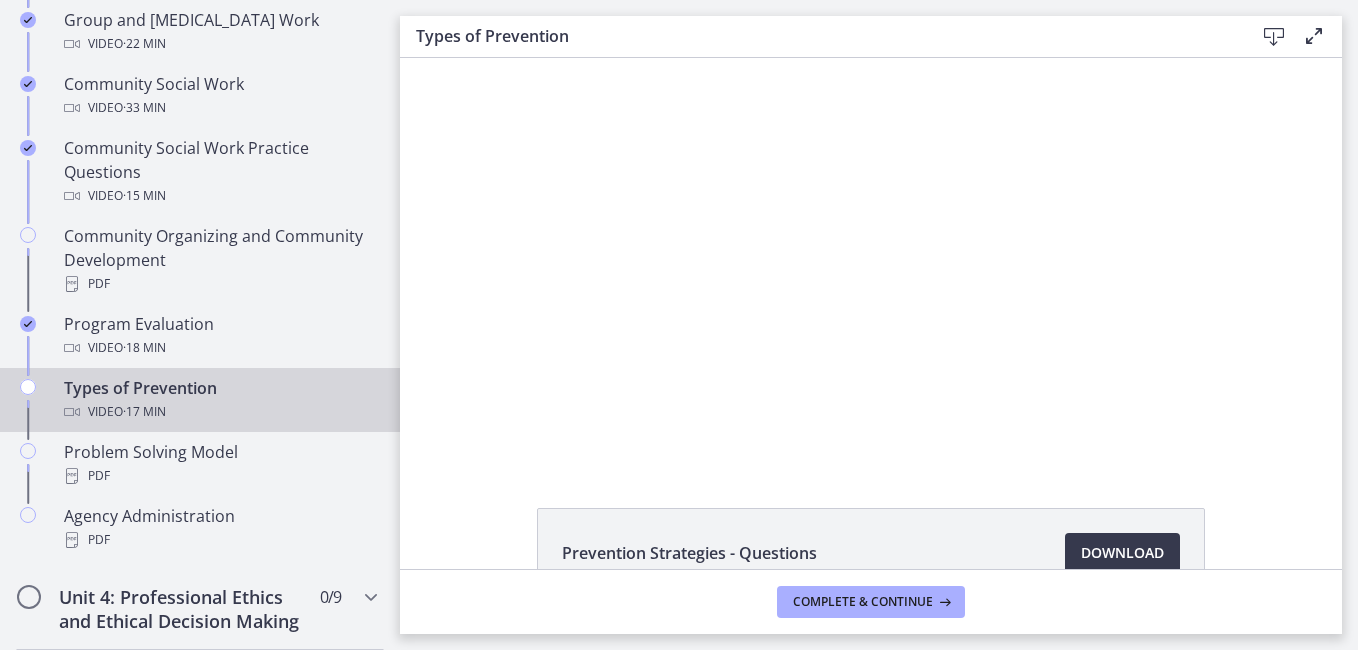 click at bounding box center [871, 260] 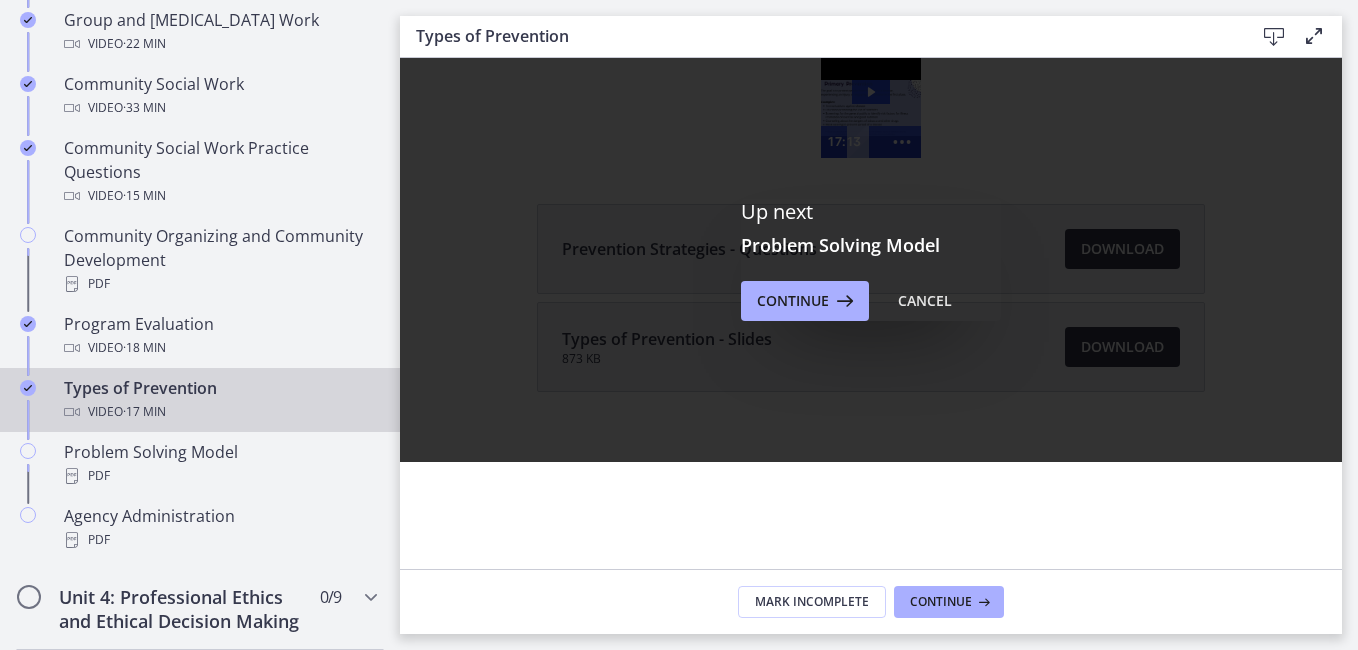 scroll, scrollTop: 0, scrollLeft: 0, axis: both 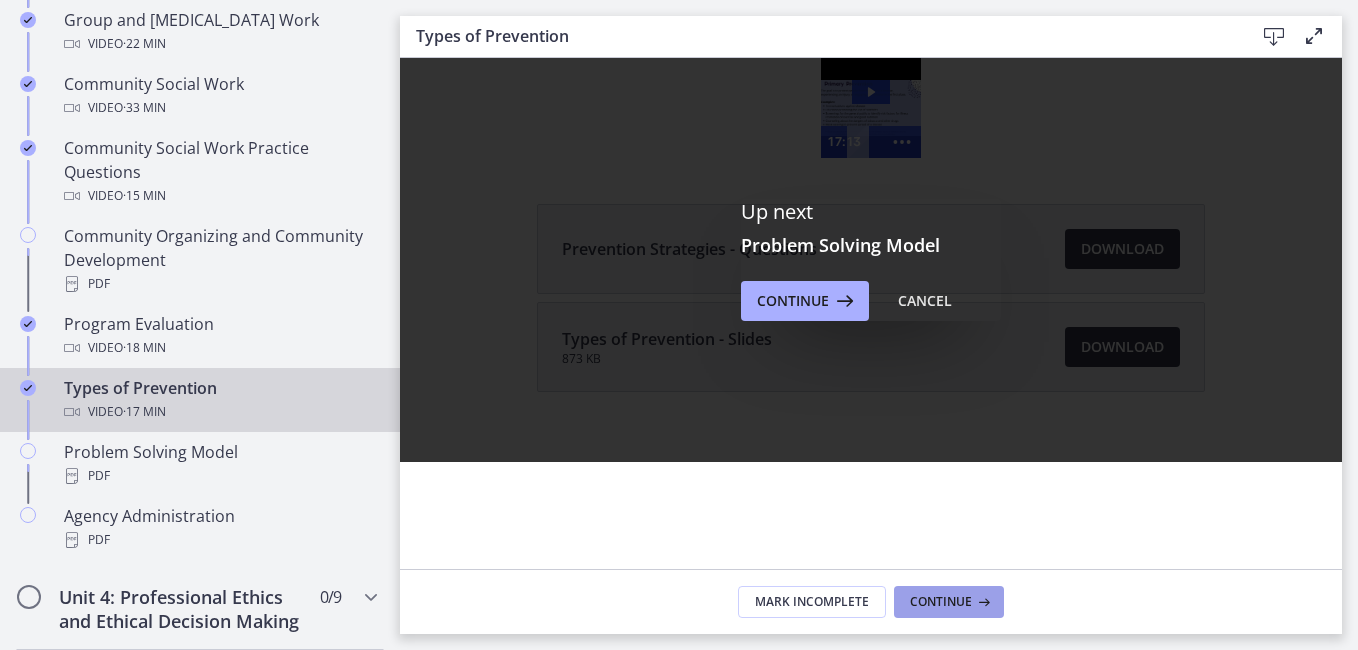 click on "Continue" at bounding box center [949, 602] 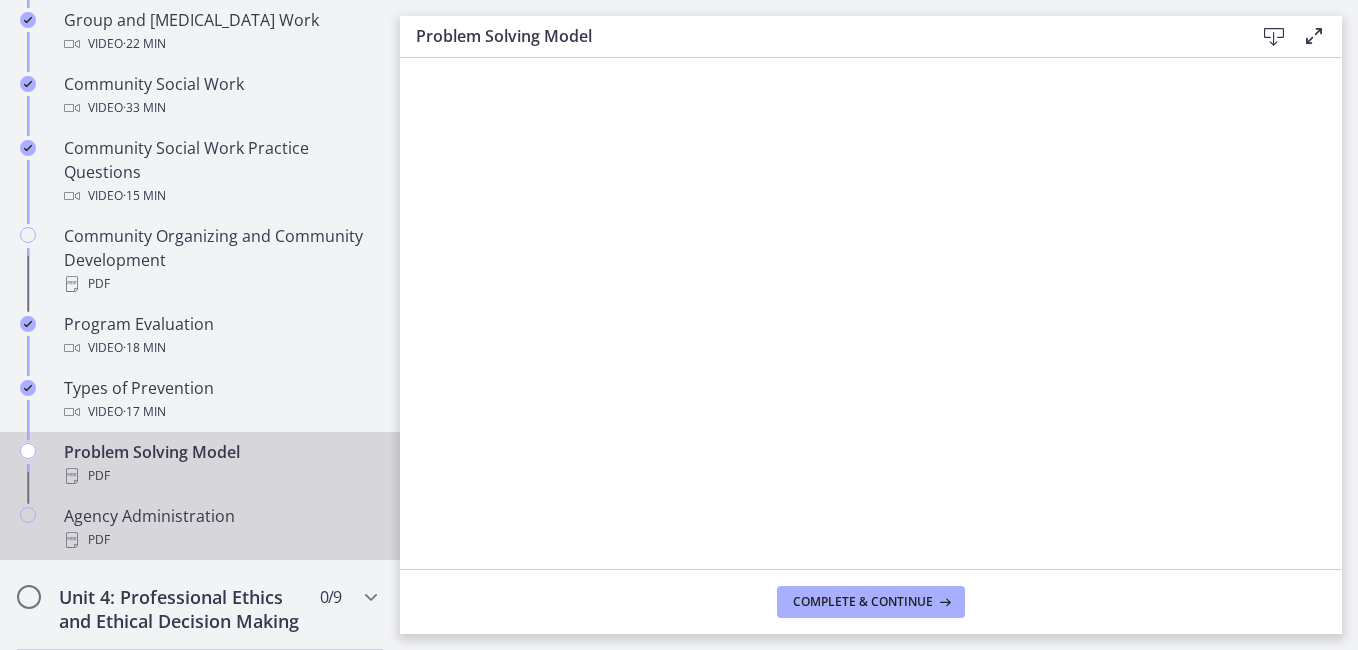 click on "Agency Administration
PDF" at bounding box center (220, 528) 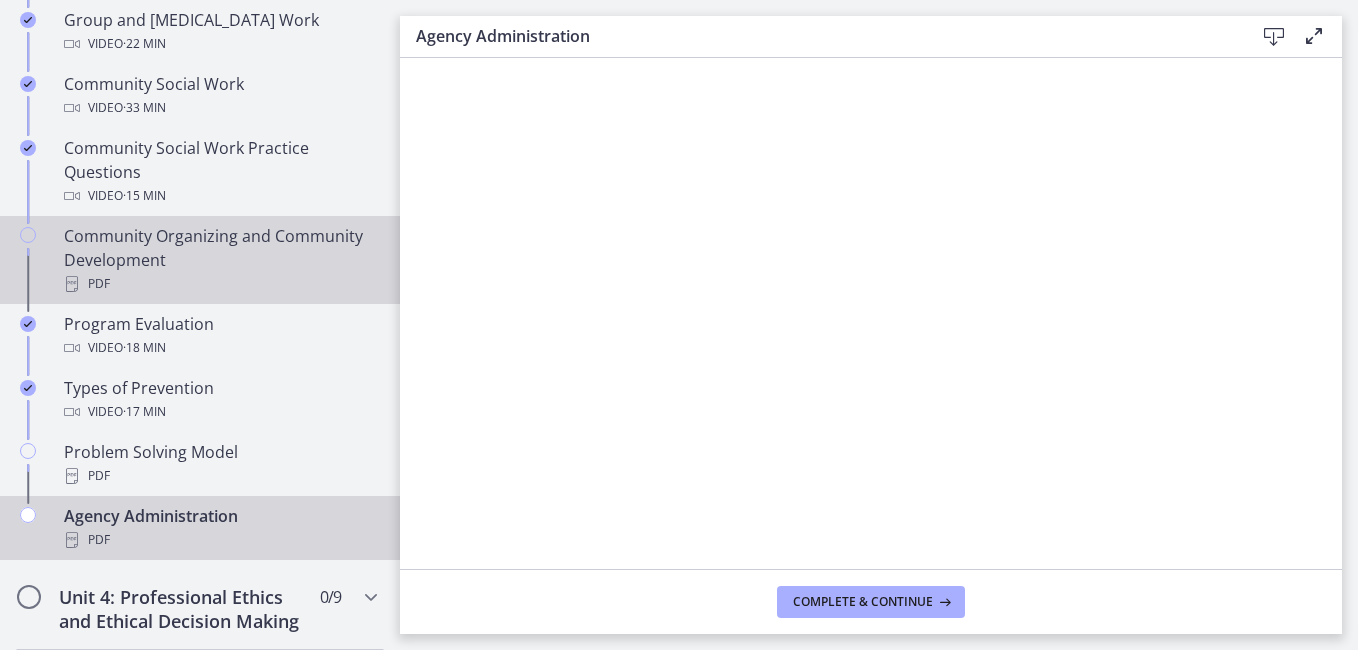 click on "Community Organizing and Community Development
PDF" at bounding box center (220, 260) 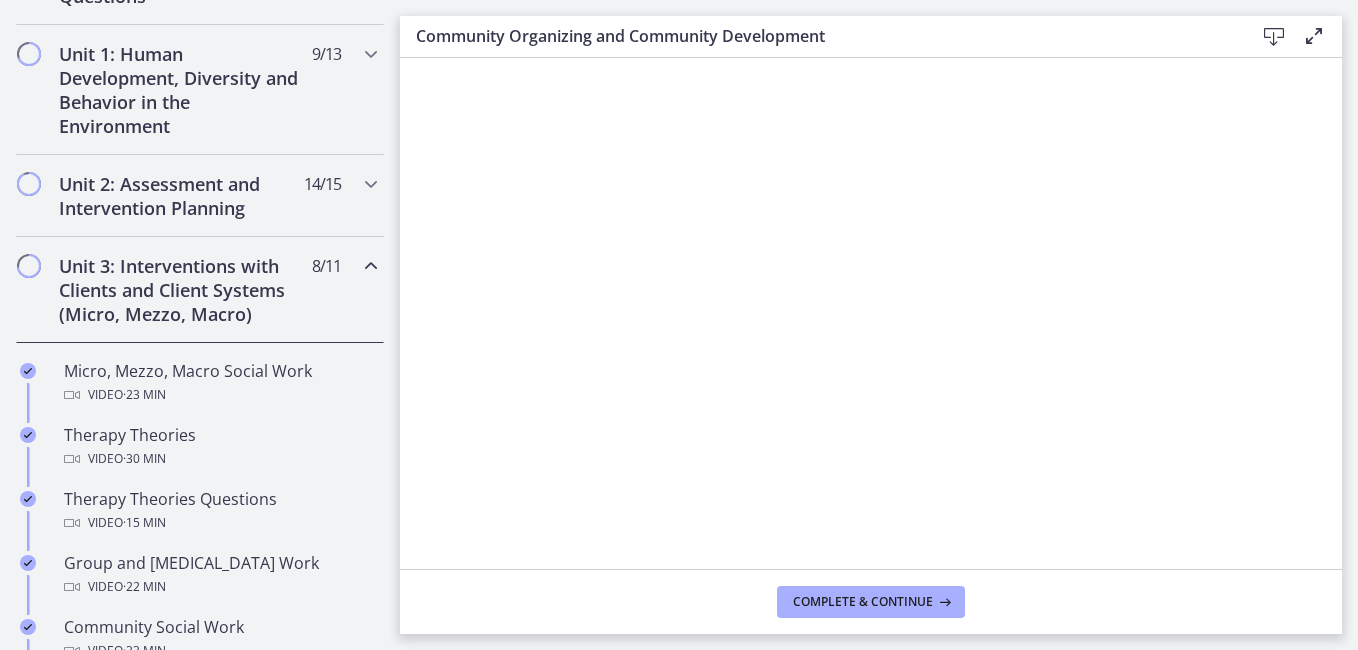 scroll, scrollTop: 543, scrollLeft: 0, axis: vertical 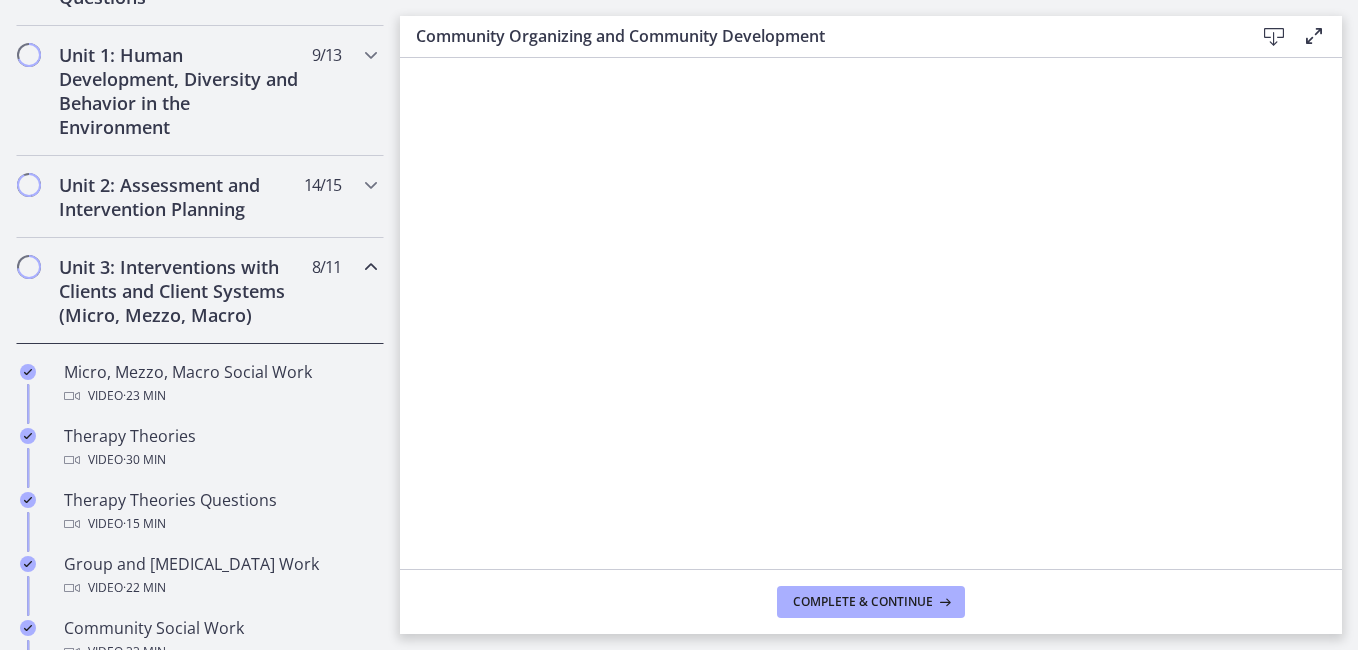 click on "Unit 3: Interventions with Clients and Client Systems (Micro, Mezzo, Macro)
8  /  11
Completed" at bounding box center [200, 291] 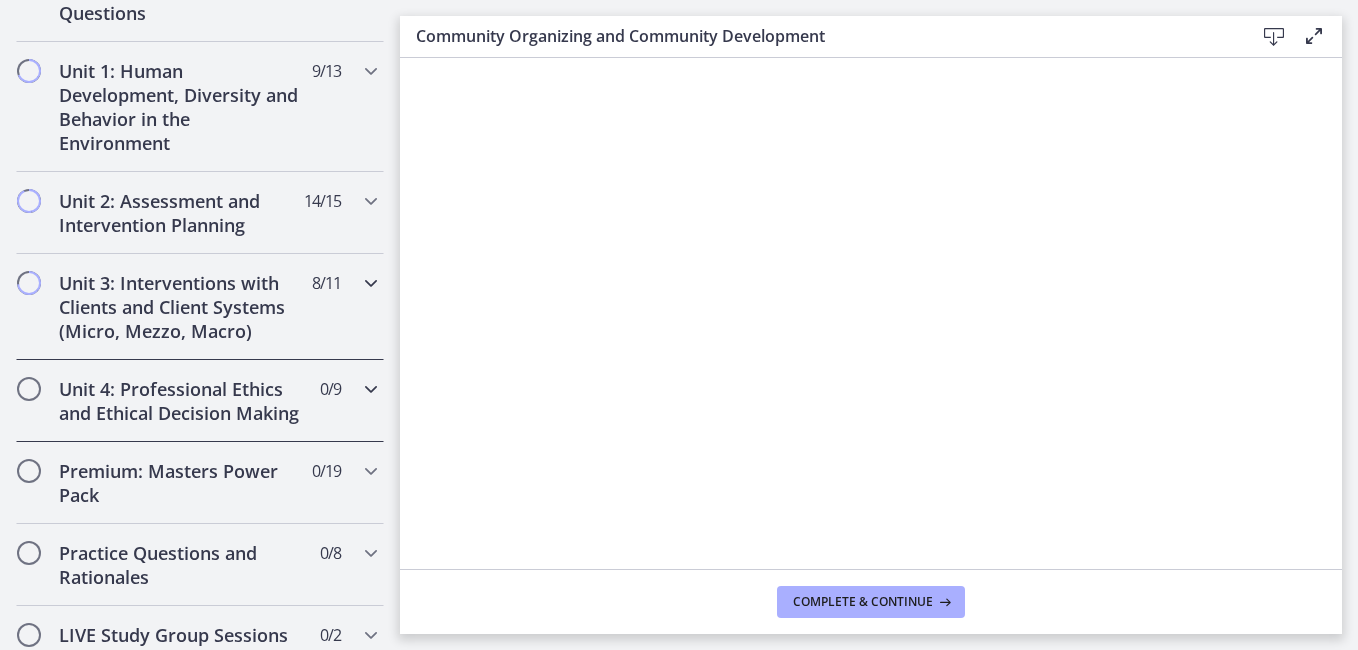 scroll, scrollTop: 550, scrollLeft: 0, axis: vertical 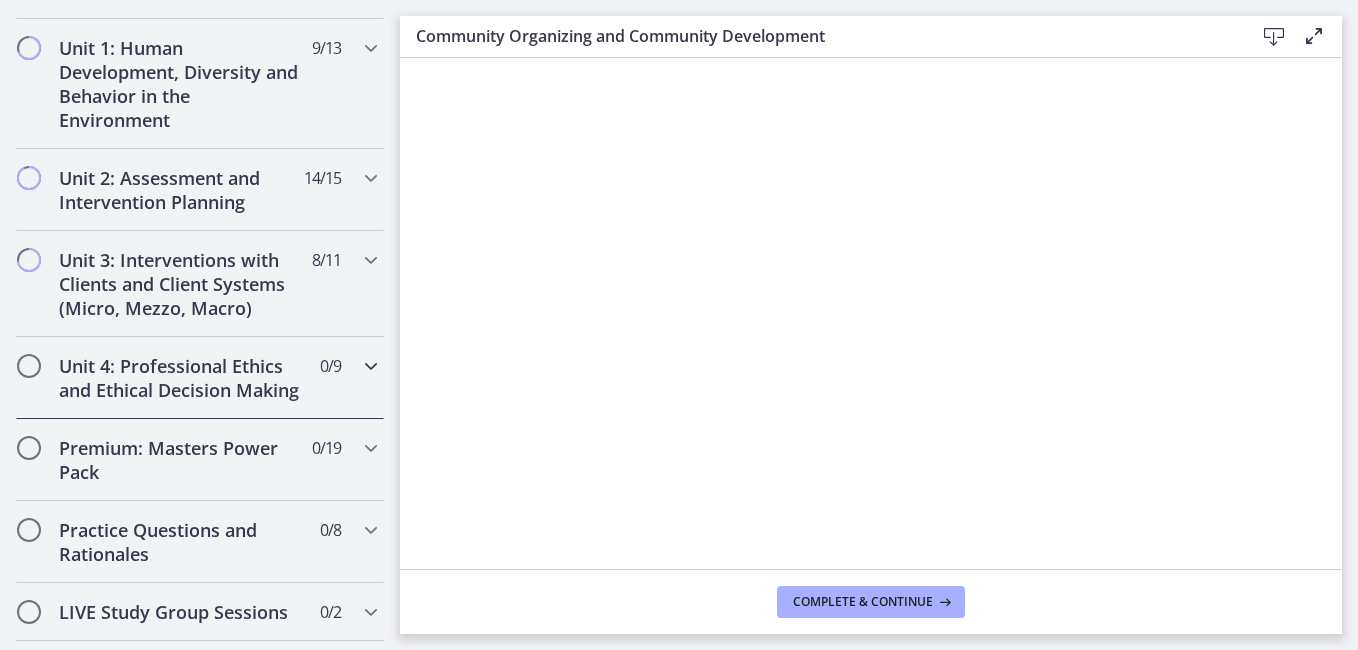 click on "Unit 4: Professional Ethics and Ethical Decision Making" at bounding box center (181, 378) 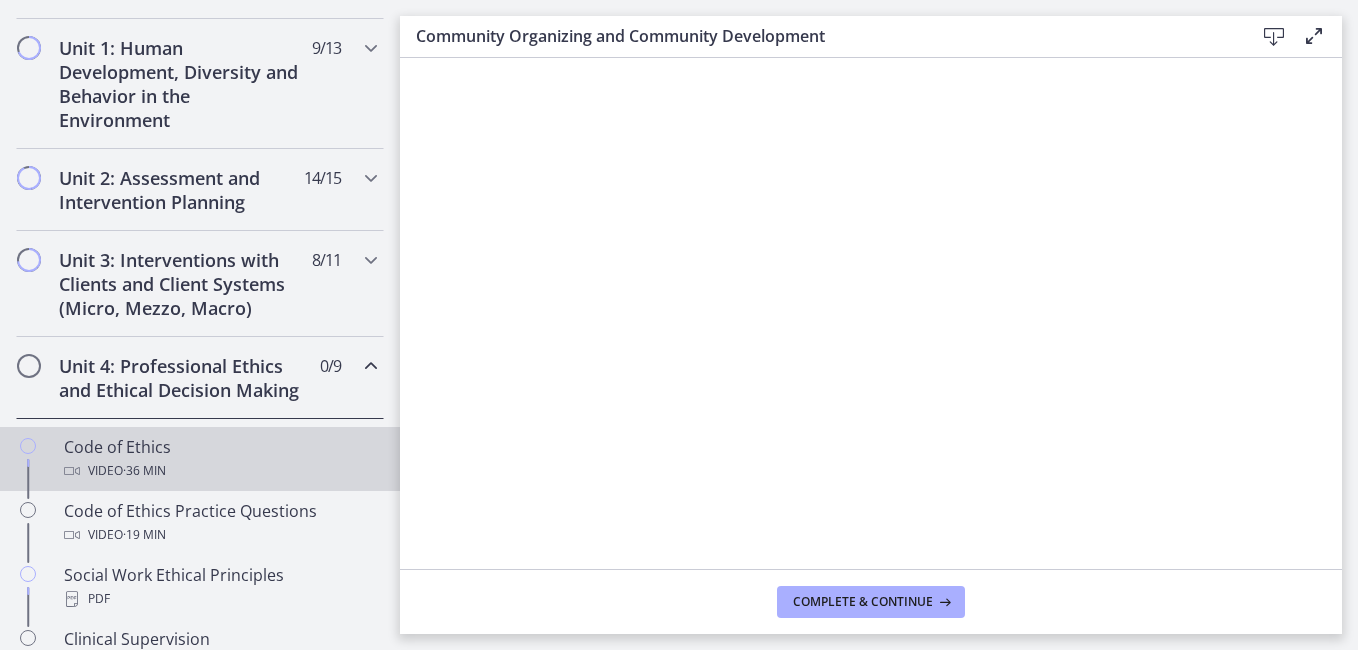 click on "·  36 min" at bounding box center [144, 471] 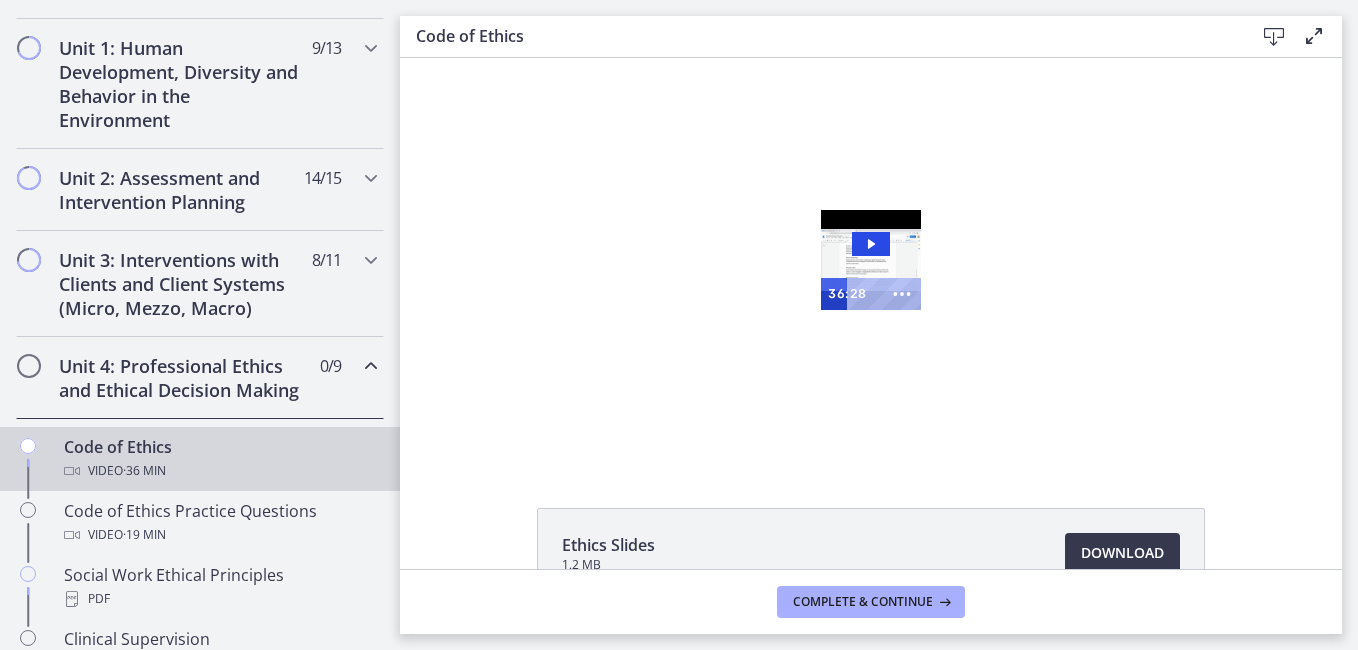 scroll, scrollTop: 0, scrollLeft: 0, axis: both 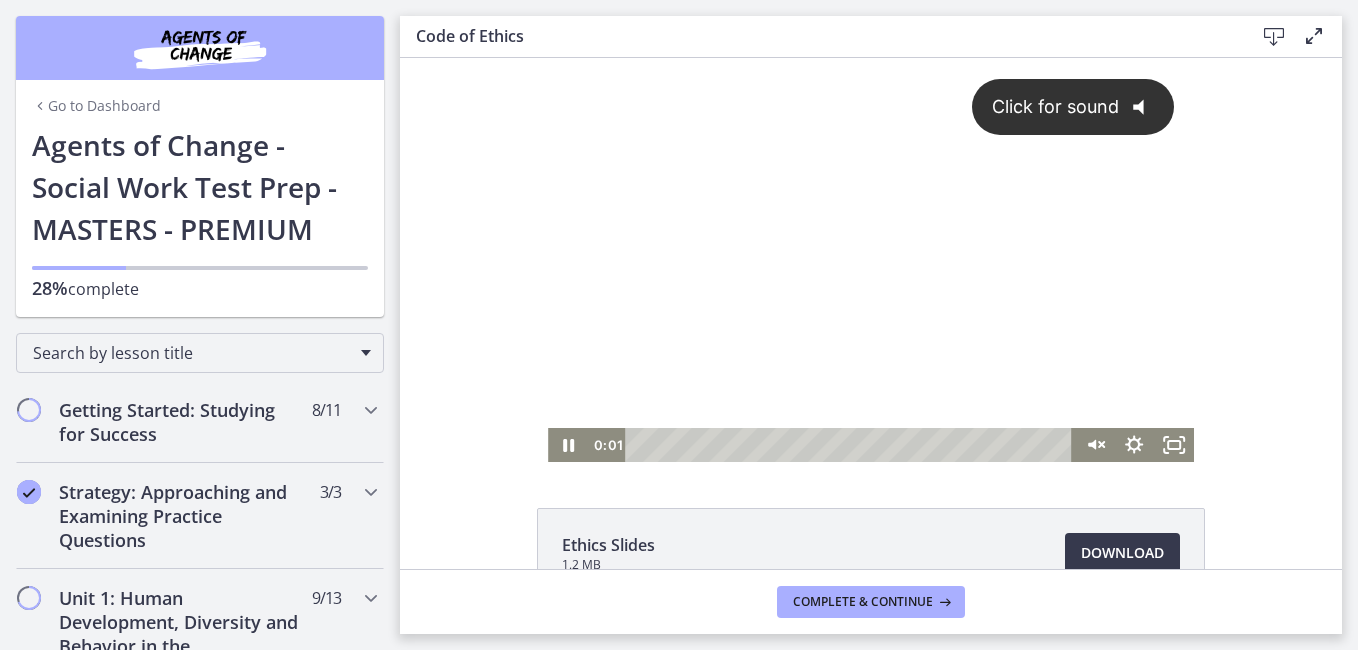 click on "Click for sound
@keyframes VOLUME_SMALL_WAVE_FLASH {
0% { opacity: 0; }
33% { opacity: 1; }
66% { opacity: 1; }
100% { opacity: 0; }
}
@keyframes VOLUME_LARGE_WAVE_FLASH {
0% { opacity: 0; }
33% { opacity: 1; }
66% { opacity: 1; }
100% { opacity: 0; }
}
.volume__small-wave {
animation: VOLUME_SMALL_WAVE_FLASH 2s infinite;
opacity: 0;
}
.volume__large-wave {
animation: VOLUME_LARGE_WAVE_FLASH 2s infinite .3s;
opacity: 0;
}" at bounding box center [871, 243] 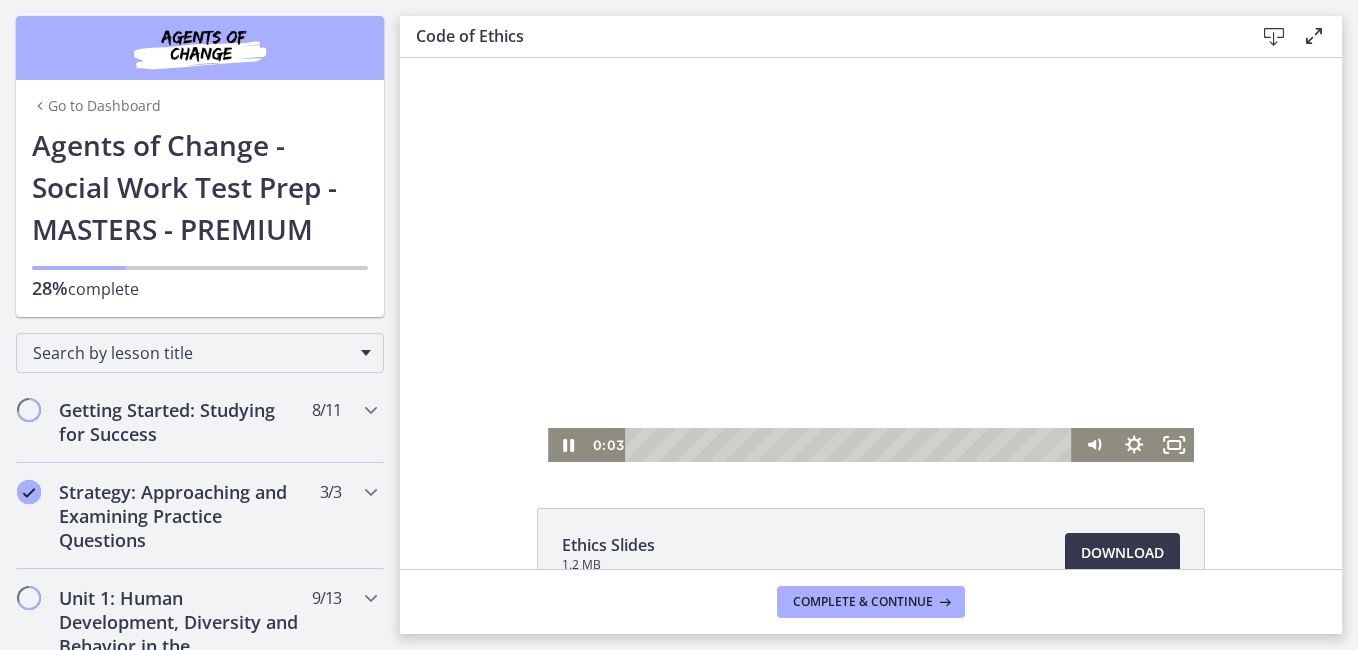 click at bounding box center [871, 260] 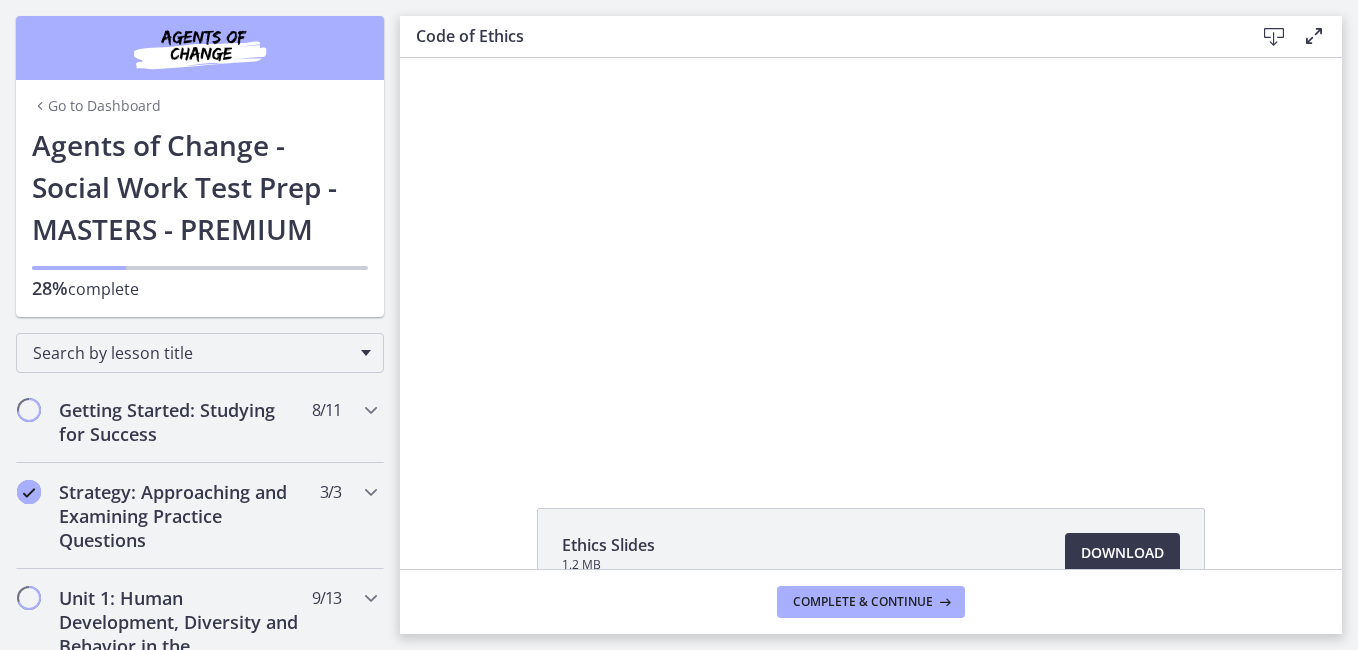 scroll, scrollTop: 121, scrollLeft: 0, axis: vertical 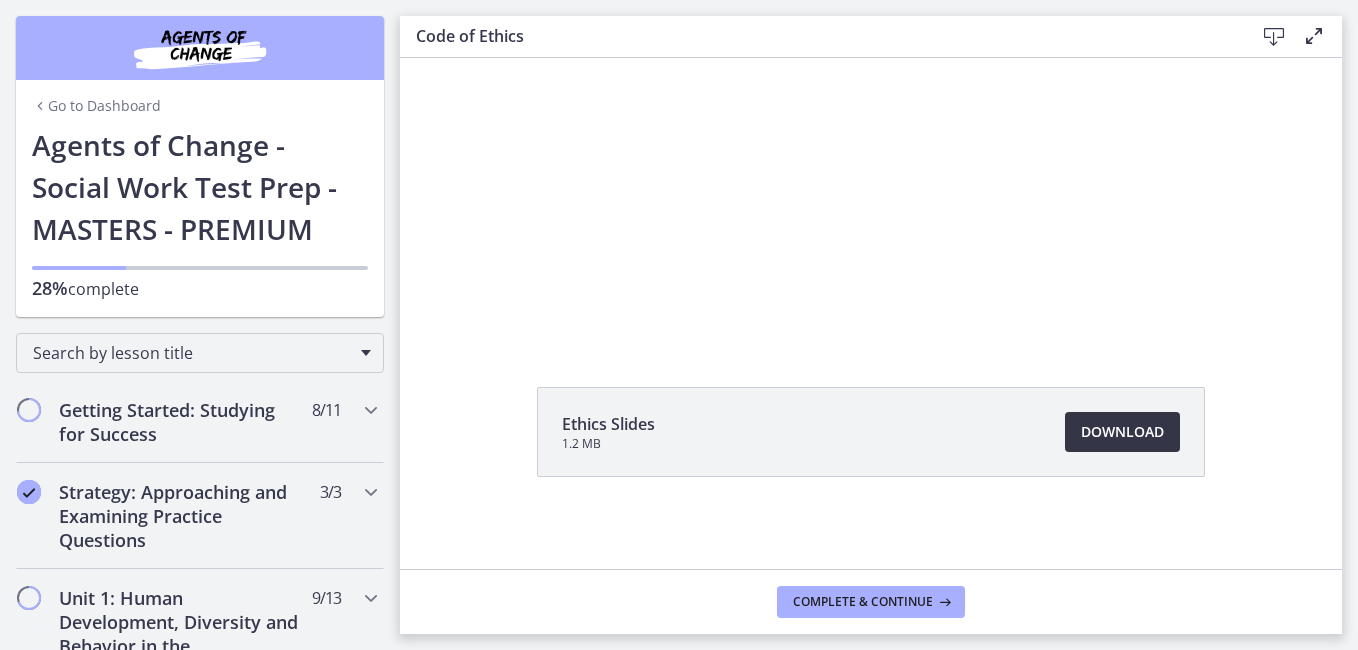 click on "Download
Opens in a new window" at bounding box center [1122, 432] 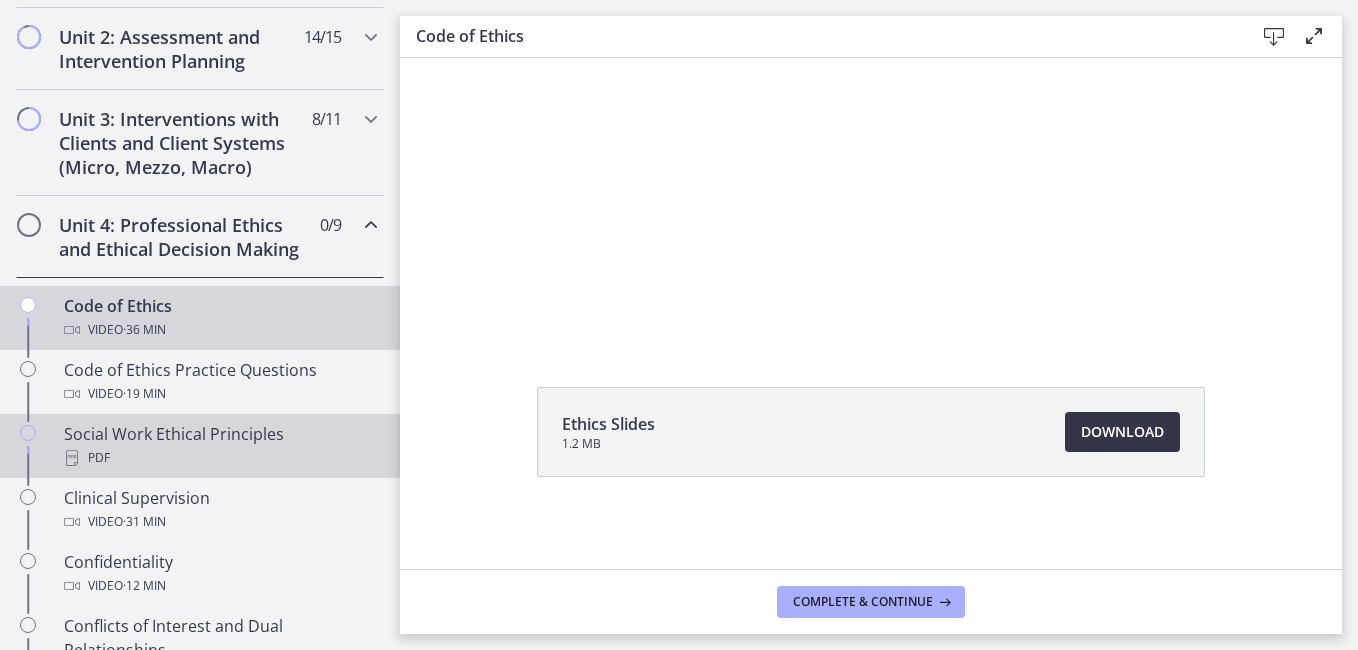 scroll, scrollTop: 687, scrollLeft: 0, axis: vertical 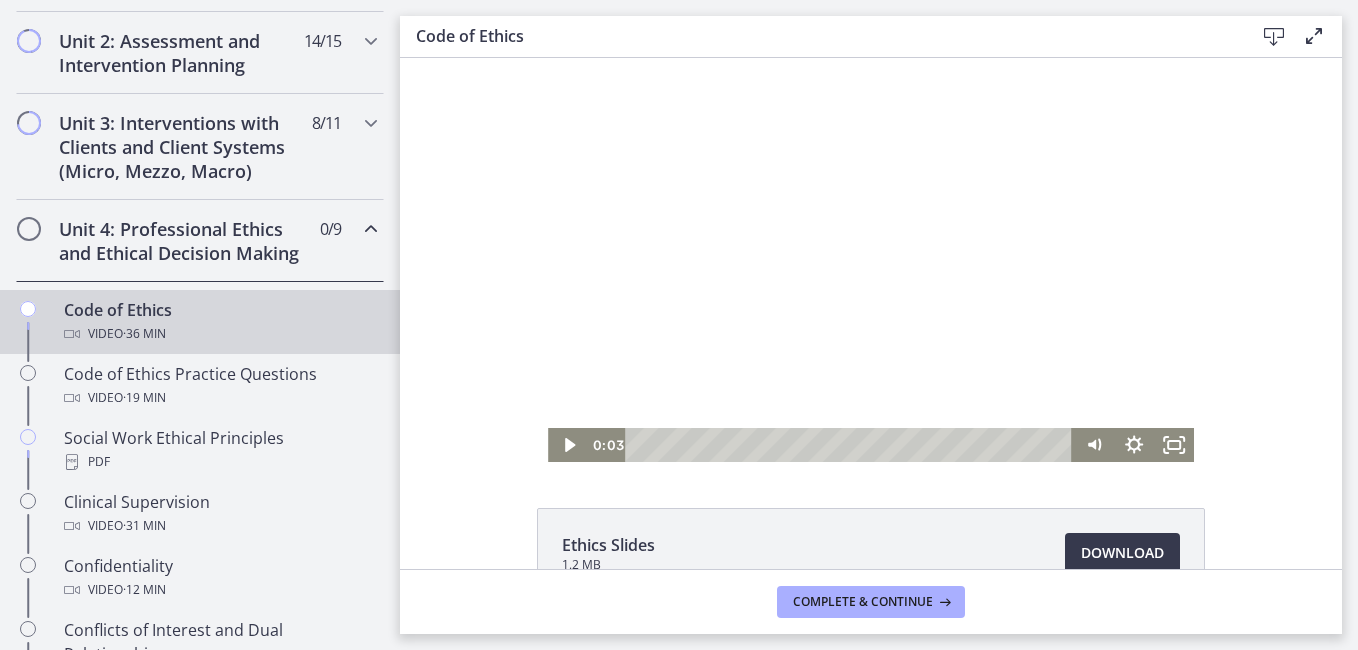 click at bounding box center (871, 260) 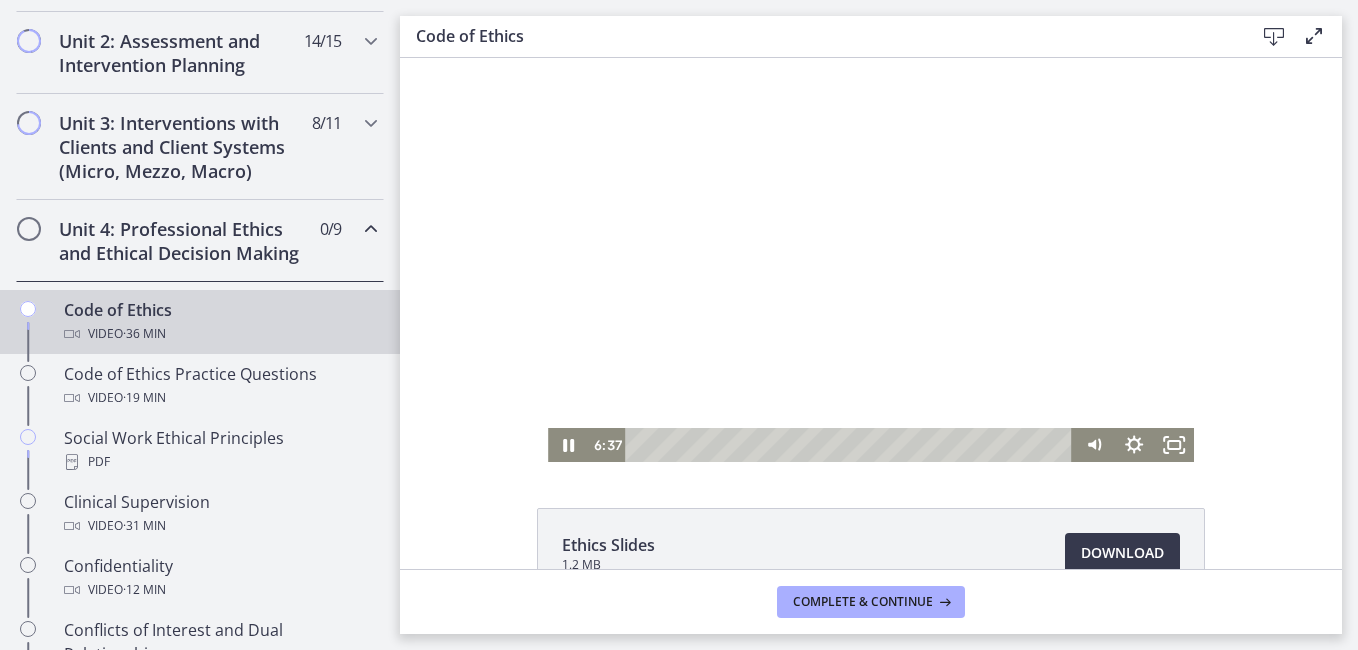 scroll, scrollTop: 1, scrollLeft: 0, axis: vertical 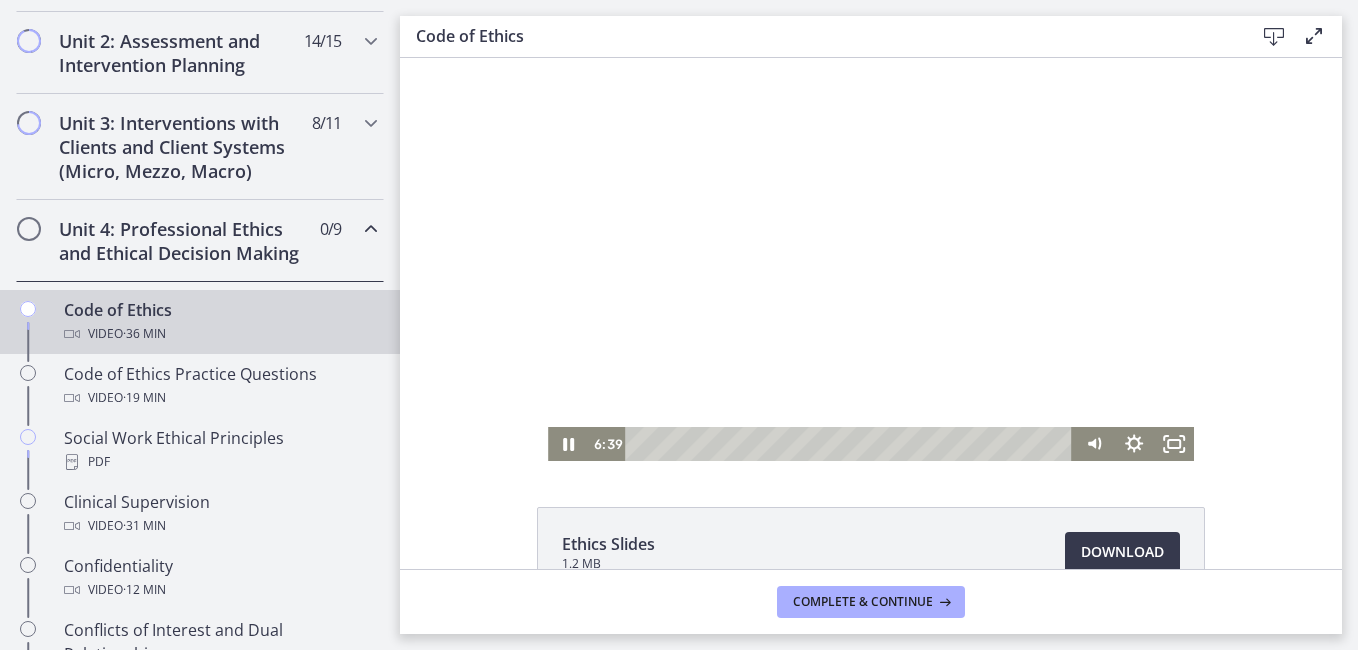 click at bounding box center (871, 259) 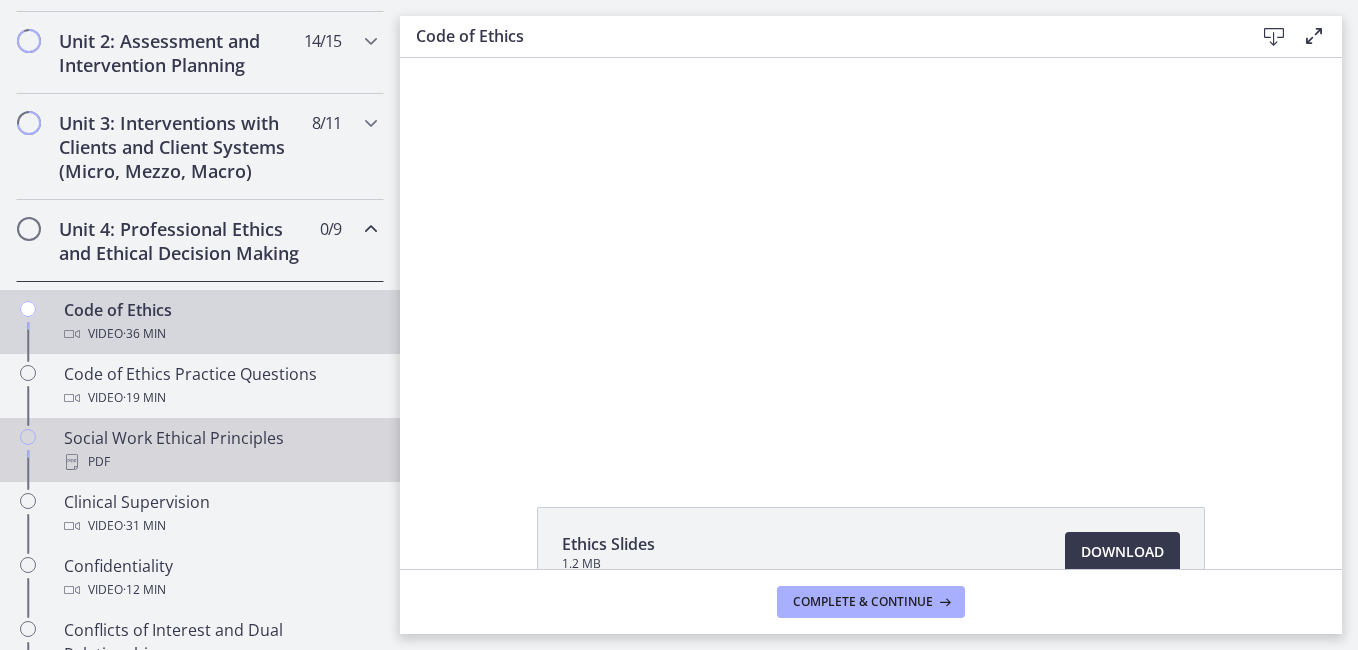 click on "Social Work Ethical Principles
PDF" at bounding box center (220, 450) 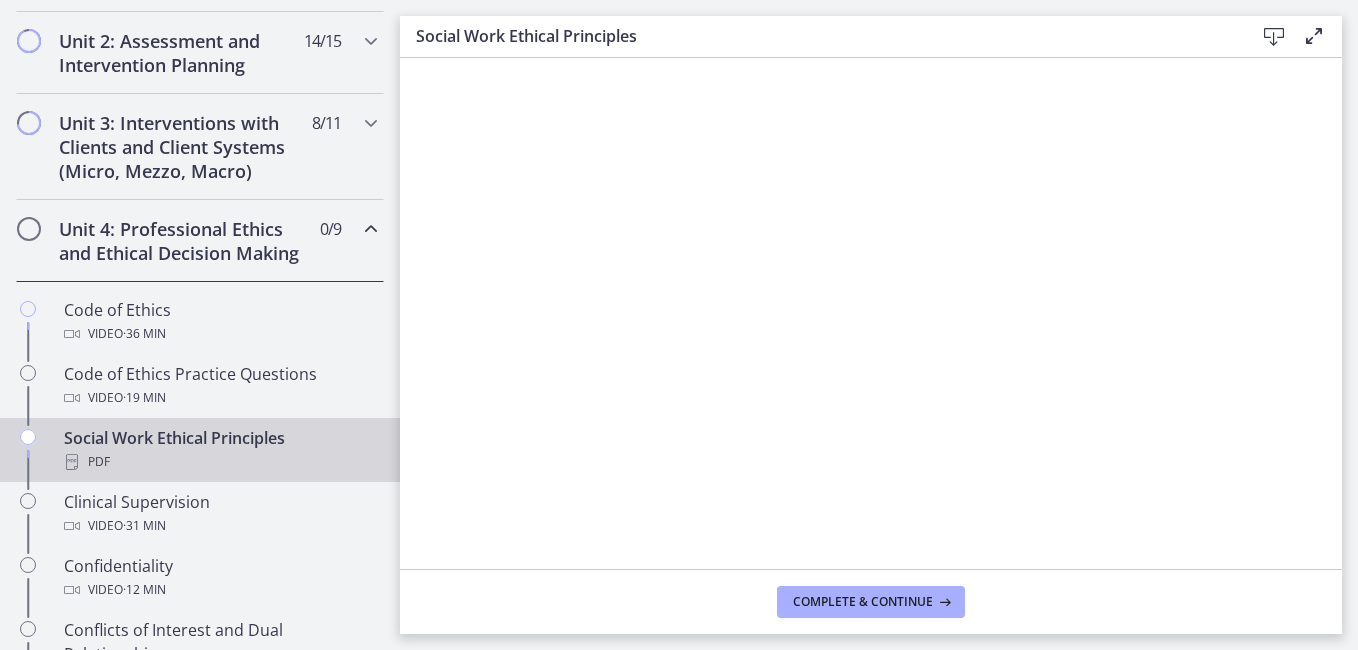 scroll, scrollTop: 0, scrollLeft: 0, axis: both 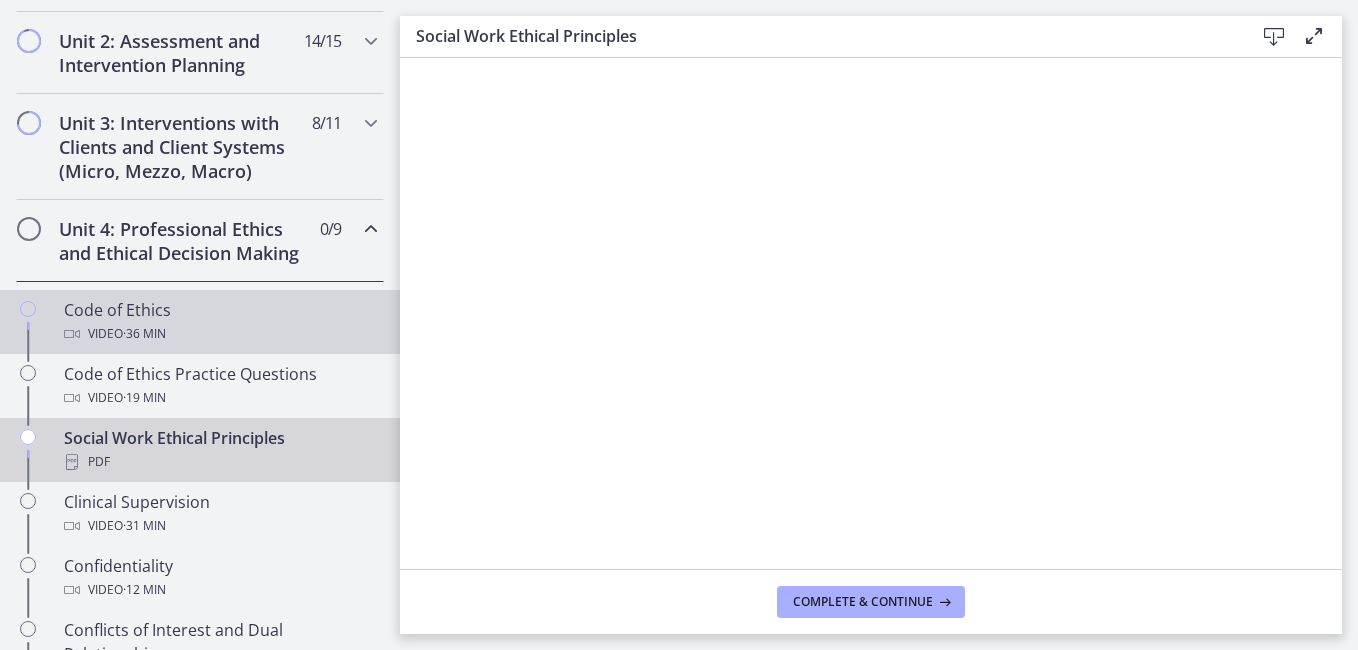 click on "·  36 min" at bounding box center (144, 334) 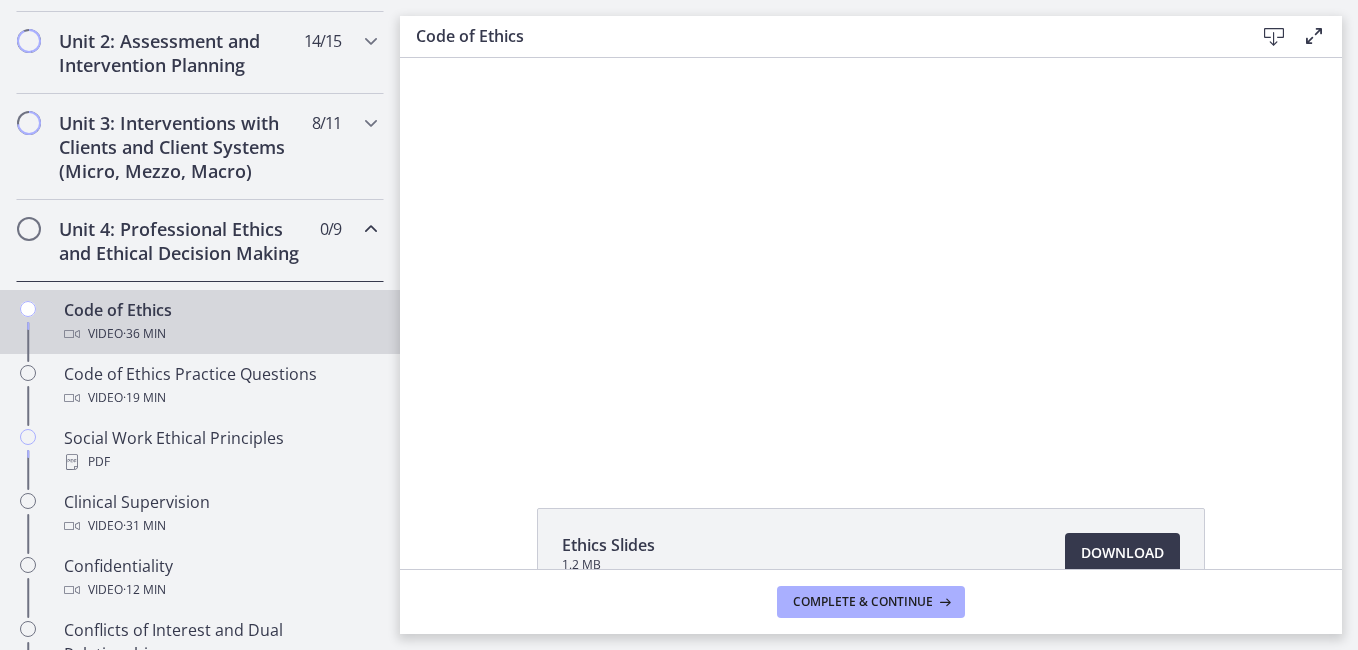 scroll, scrollTop: 0, scrollLeft: 0, axis: both 